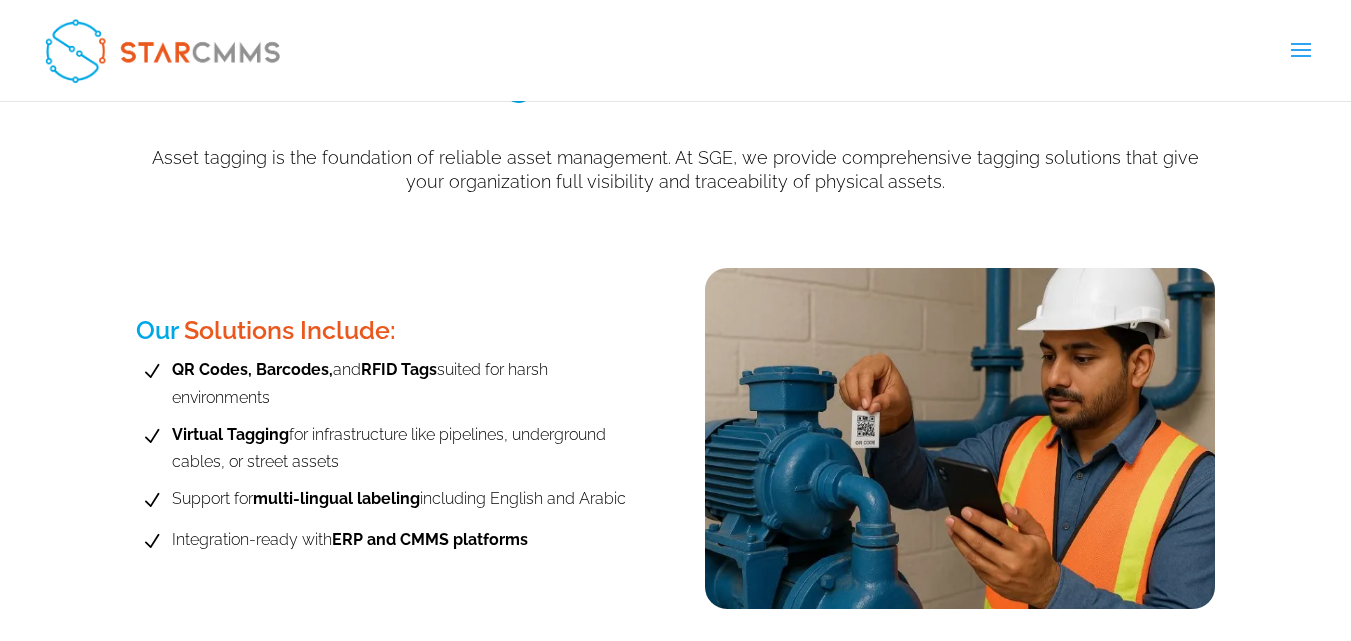 scroll, scrollTop: 1300, scrollLeft: 0, axis: vertical 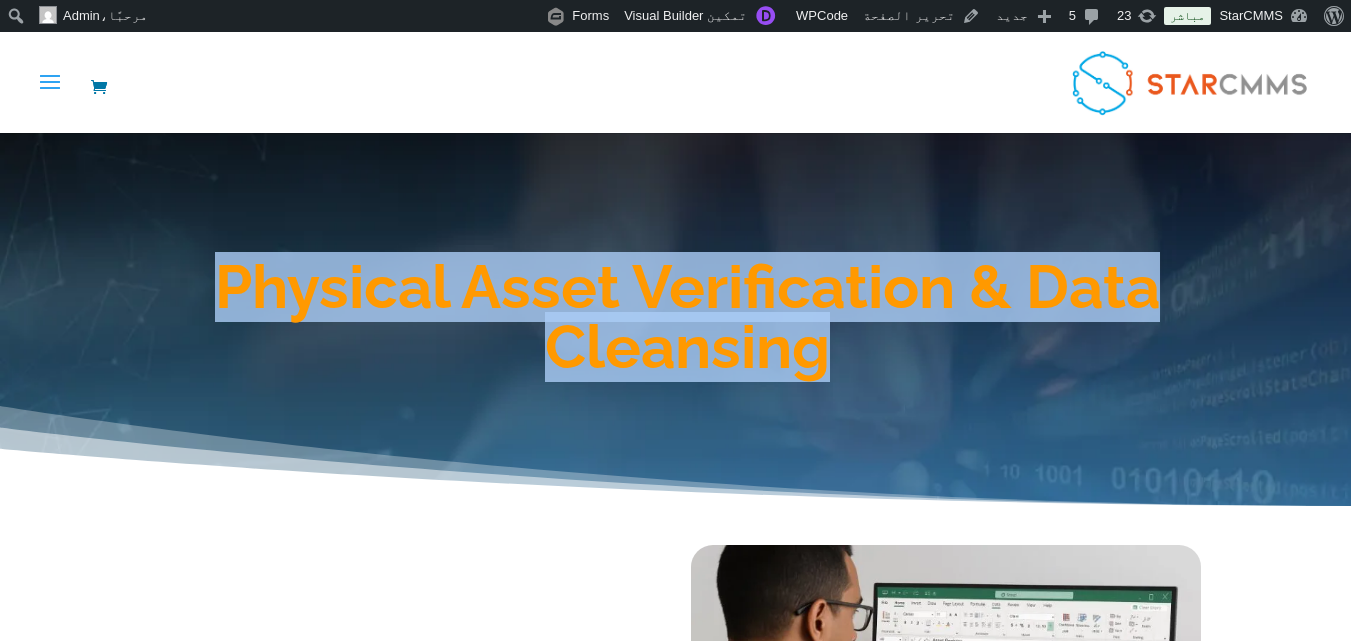 click on "Physical Asset Verification & Data Cleansing" at bounding box center [675, 316] 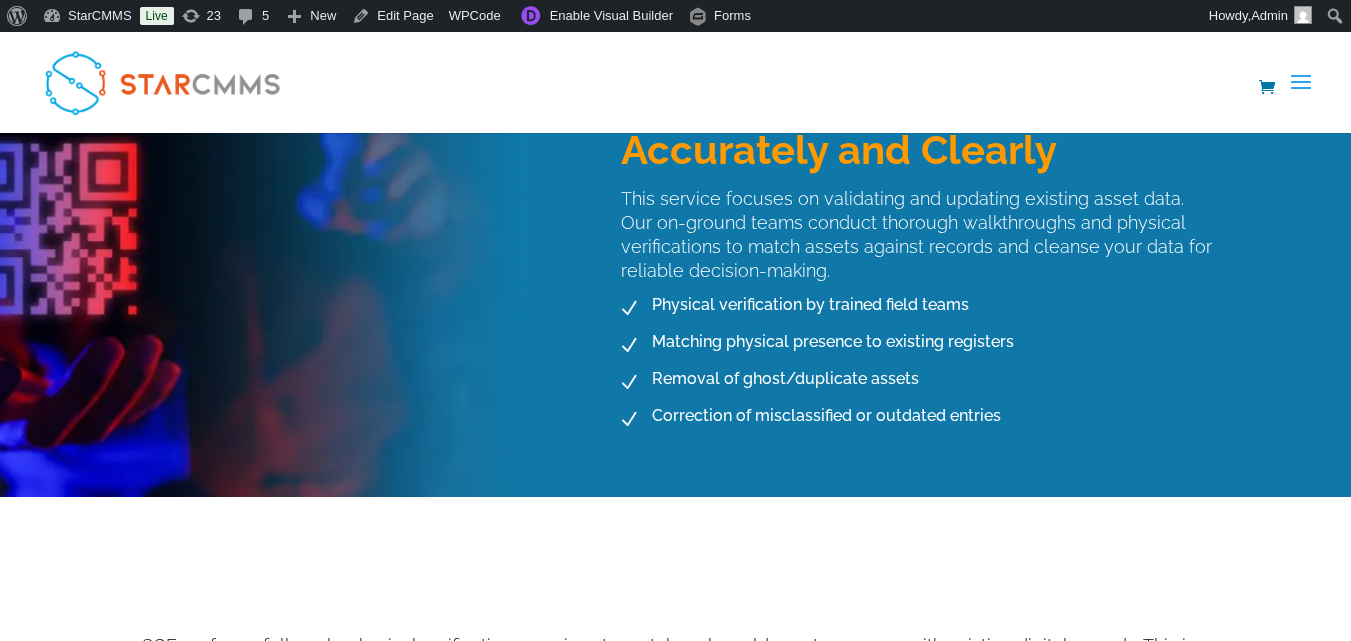 scroll, scrollTop: 900, scrollLeft: 0, axis: vertical 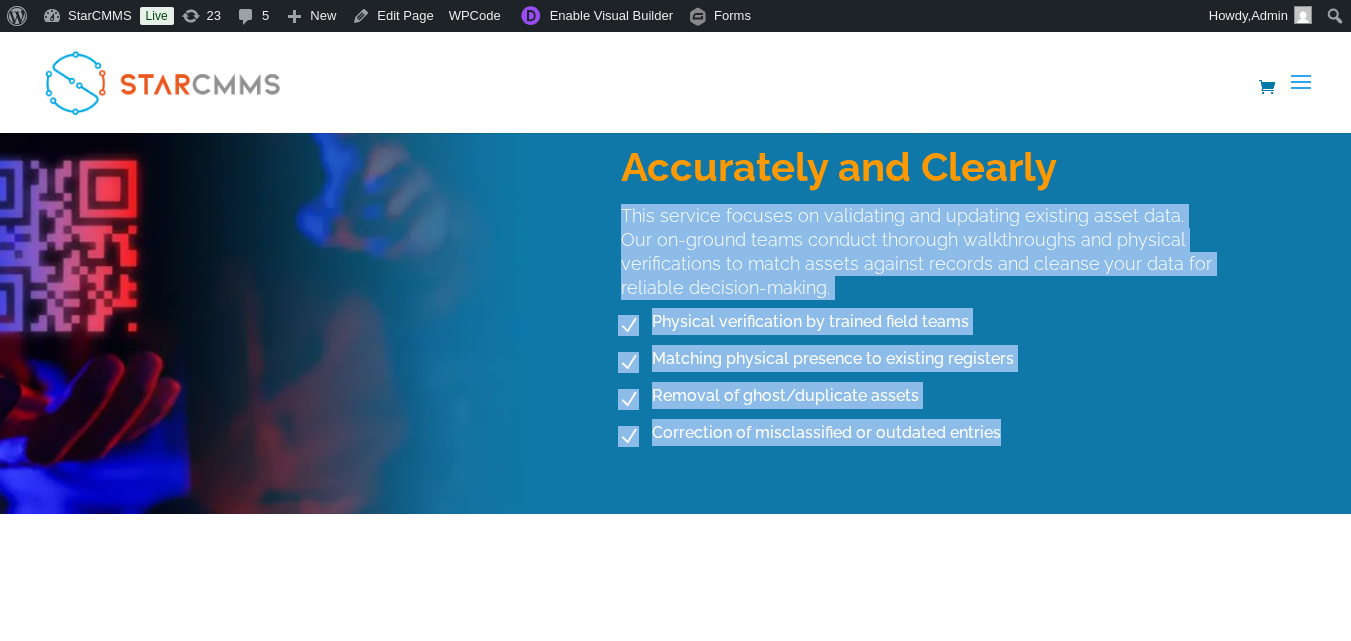 drag, startPoint x: 1015, startPoint y: 441, endPoint x: 596, endPoint y: 211, distance: 477.97595 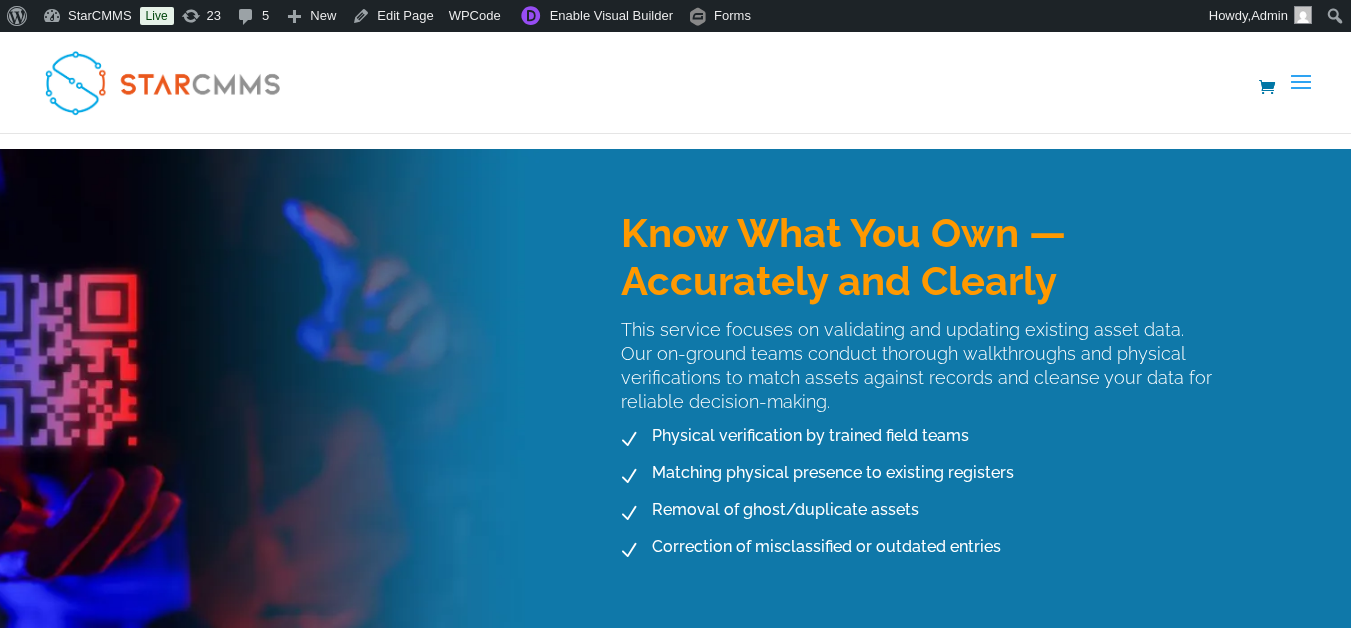 scroll, scrollTop: 800, scrollLeft: 0, axis: vertical 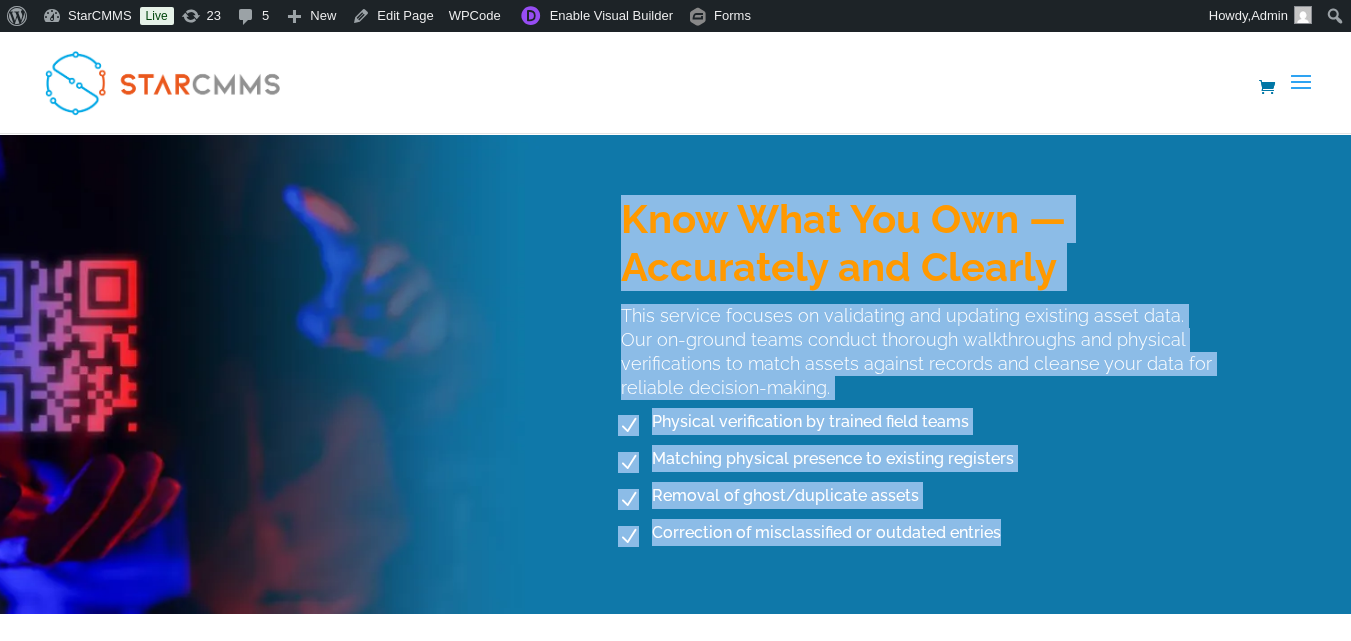 drag, startPoint x: 1017, startPoint y: 526, endPoint x: 614, endPoint y: 213, distance: 510.2725 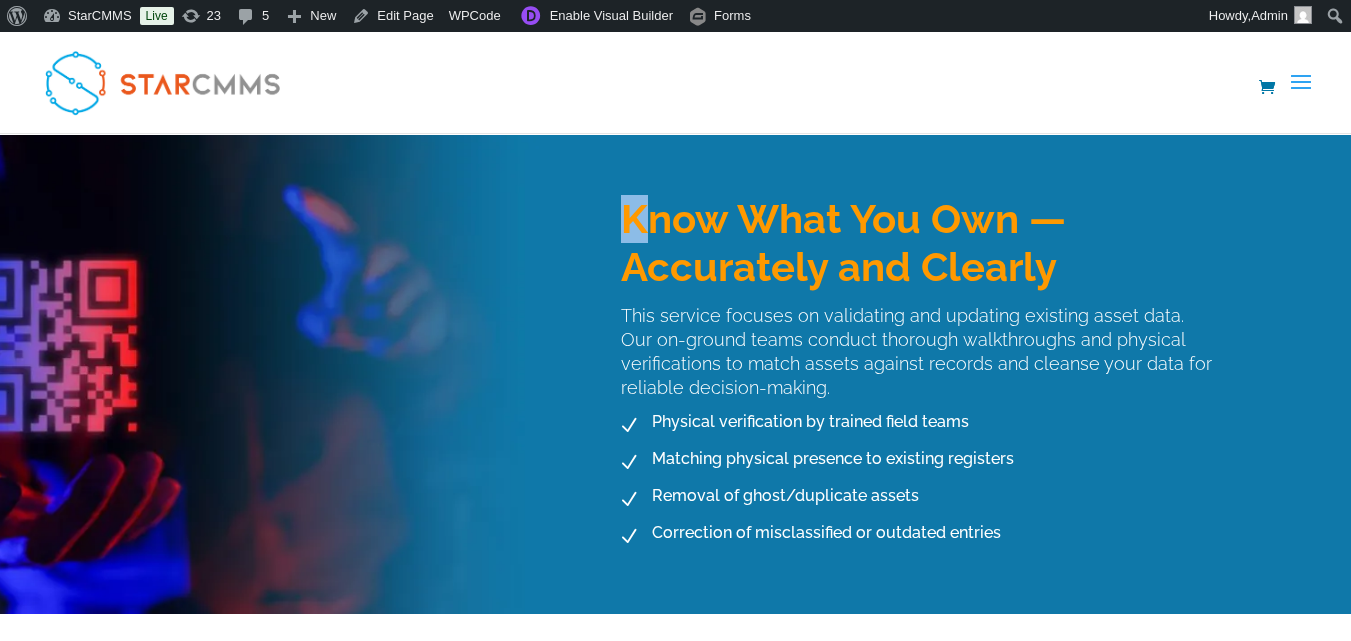 click on "Know What You Own — Accurately and Clearly" at bounding box center [918, 248] 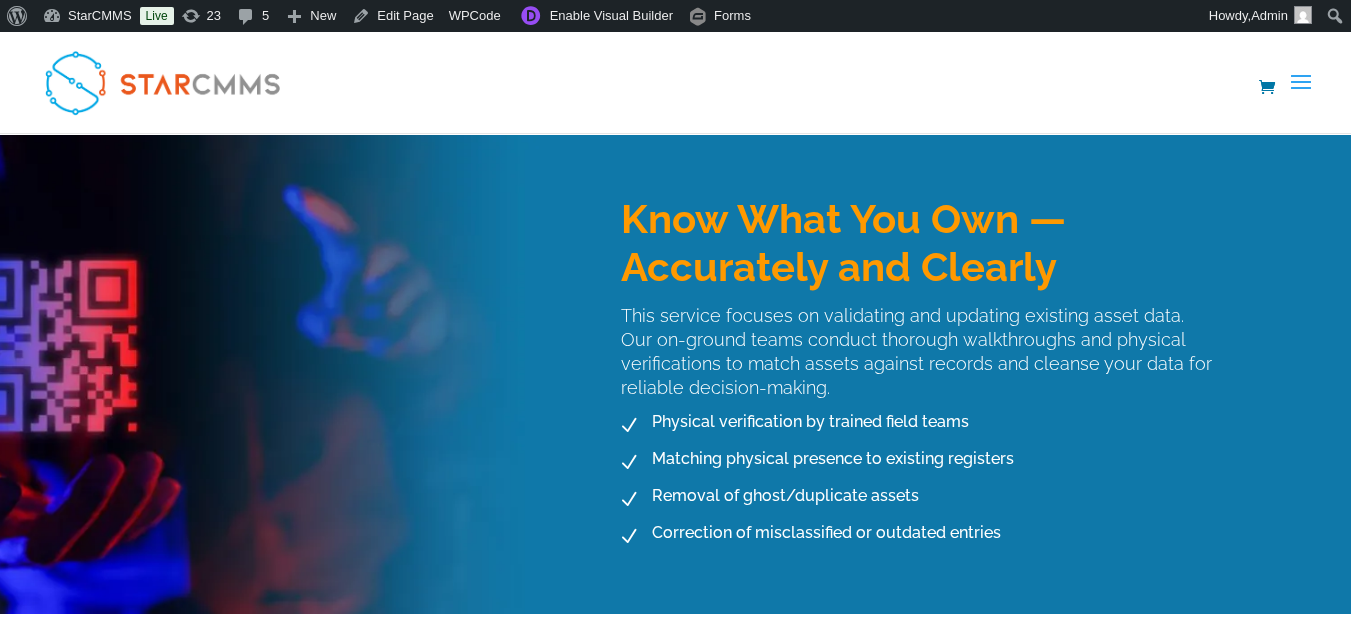 click on "N Physical verification by trained field teams
N Matching physical presence to existing registers
N Removal of ghost/duplicate assets
N Correction of misclassified or outdated entries" at bounding box center [913, 498] 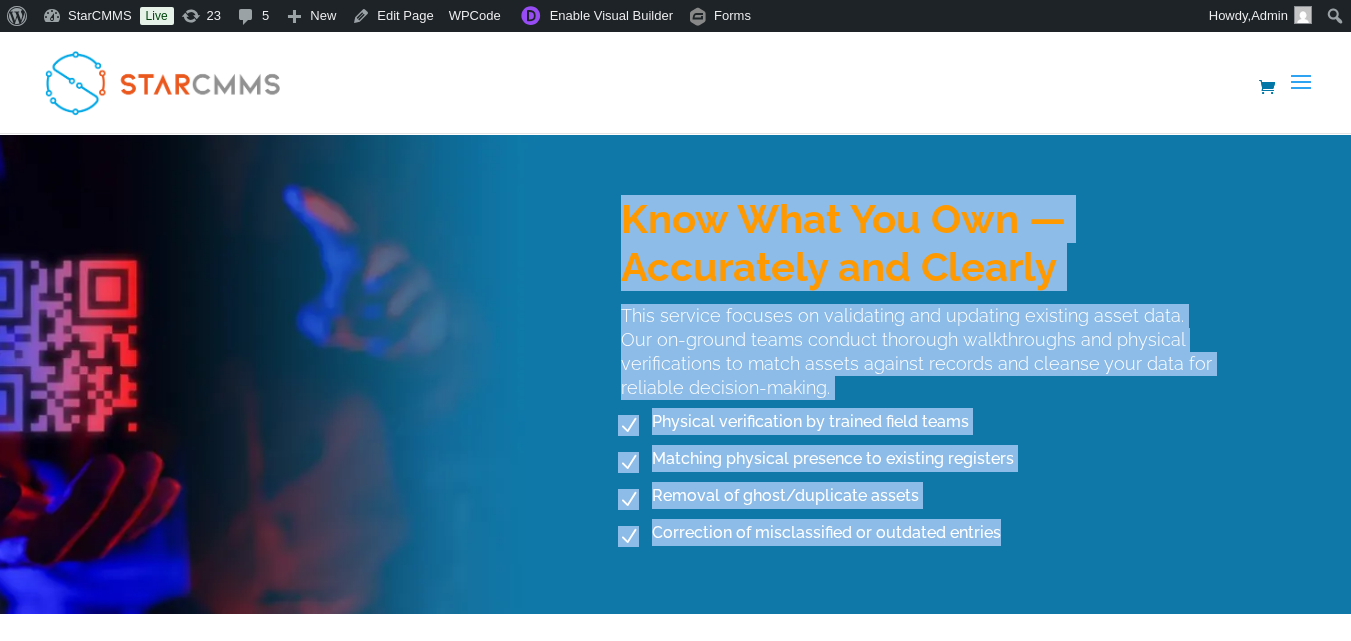 drag, startPoint x: 1023, startPoint y: 541, endPoint x: 610, endPoint y: 226, distance: 519.417 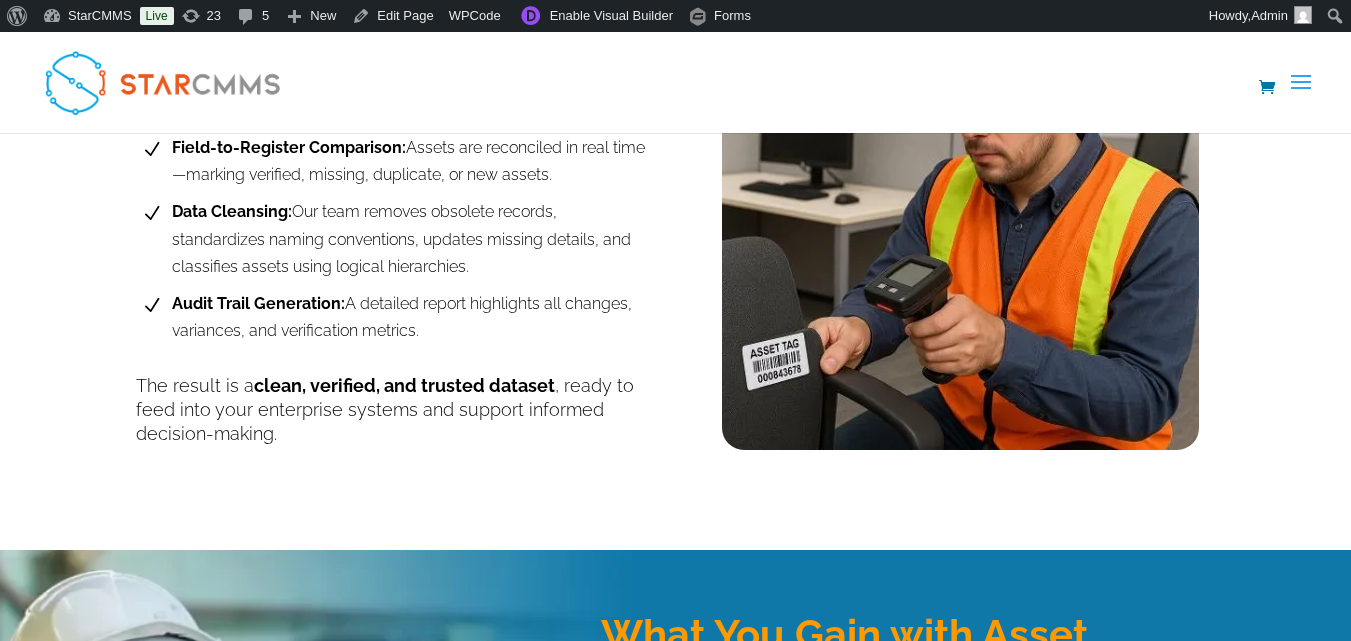 scroll, scrollTop: 1700, scrollLeft: 0, axis: vertical 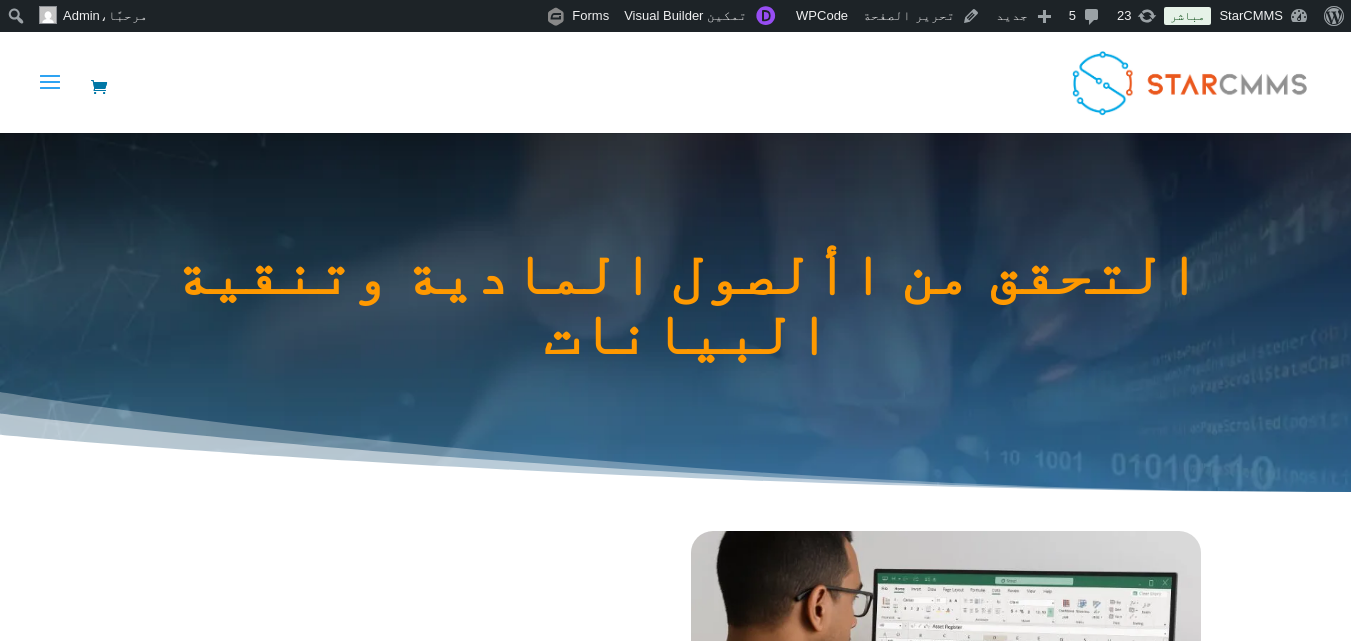 drag, startPoint x: 1056, startPoint y: 271, endPoint x: 1037, endPoint y: 270, distance: 19.026299 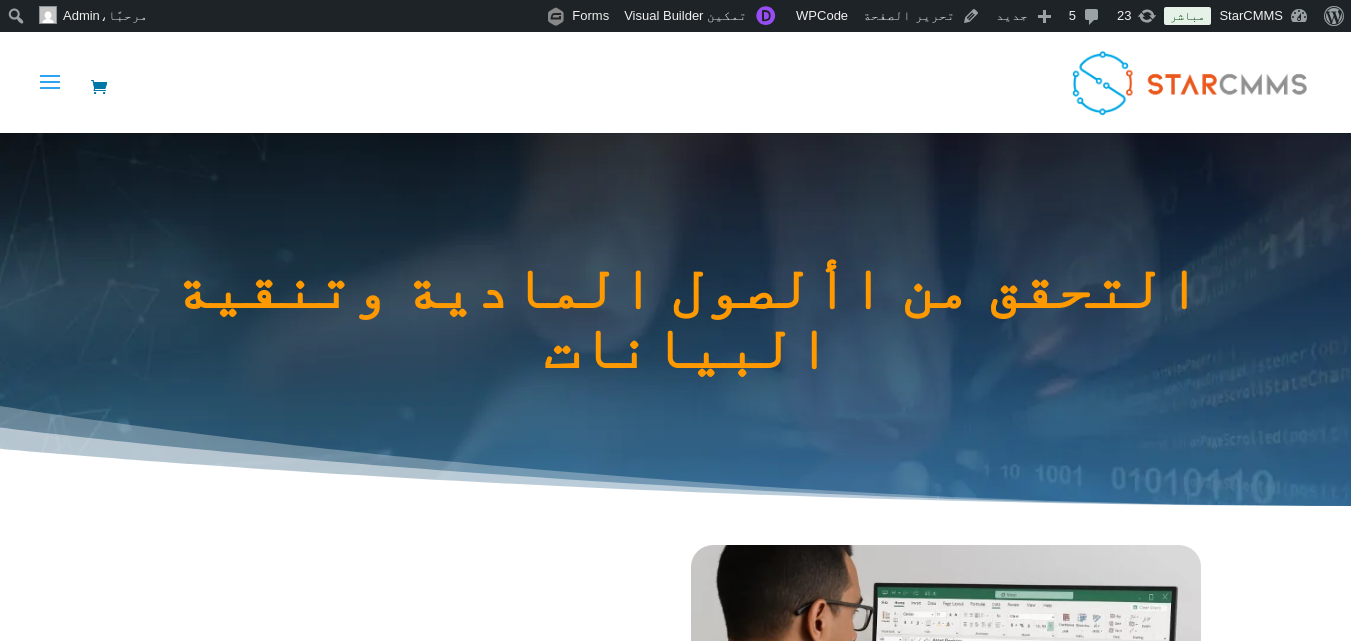 drag, startPoint x: 1053, startPoint y: 277, endPoint x: 237, endPoint y: 285, distance: 816.0392 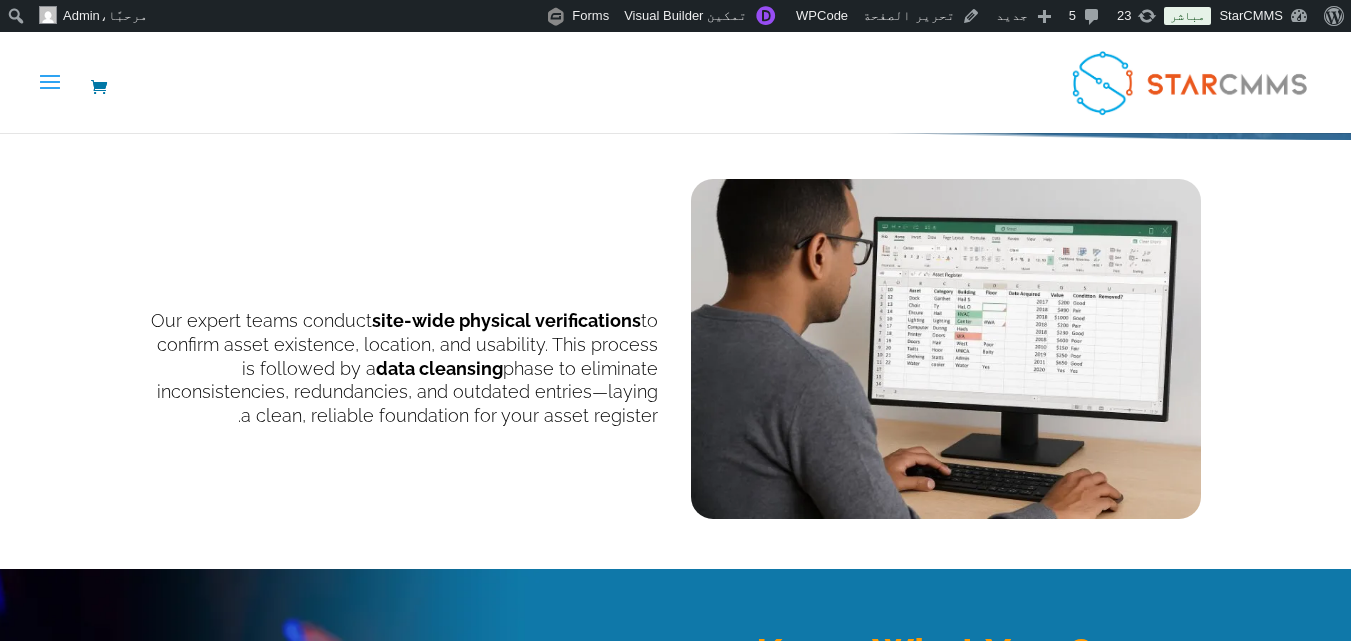 scroll, scrollTop: 400, scrollLeft: 0, axis: vertical 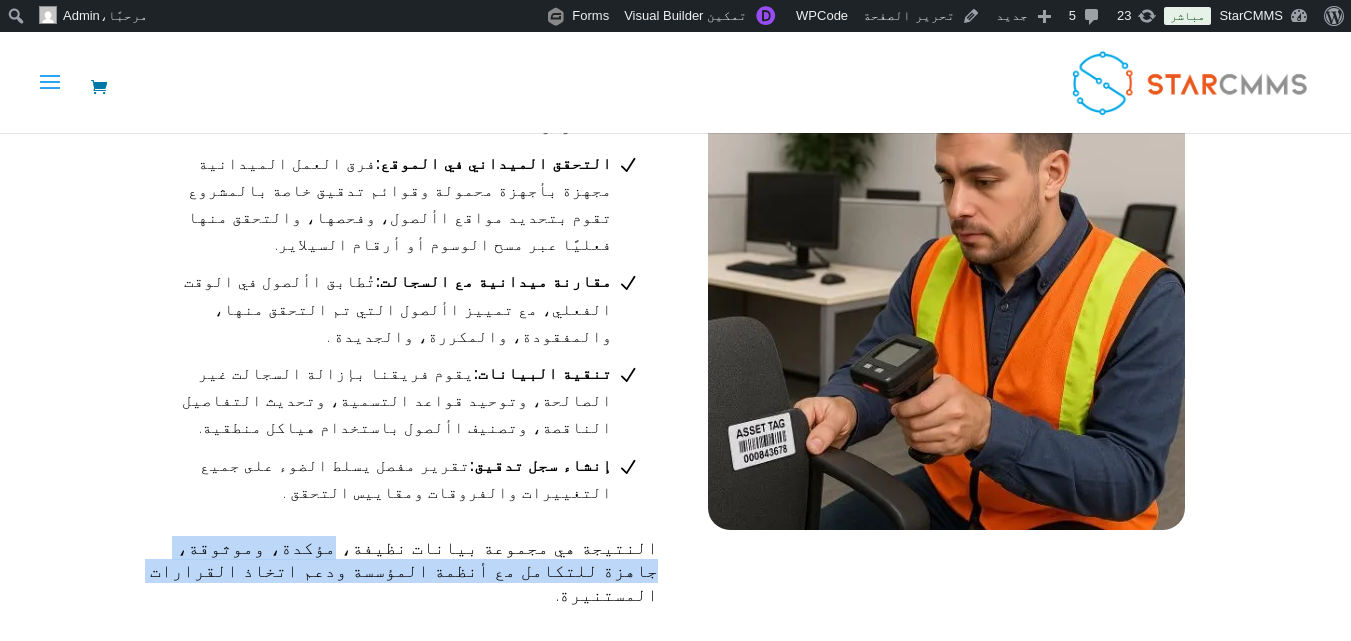 drag, startPoint x: 648, startPoint y: 454, endPoint x: 450, endPoint y: 409, distance: 203.04926 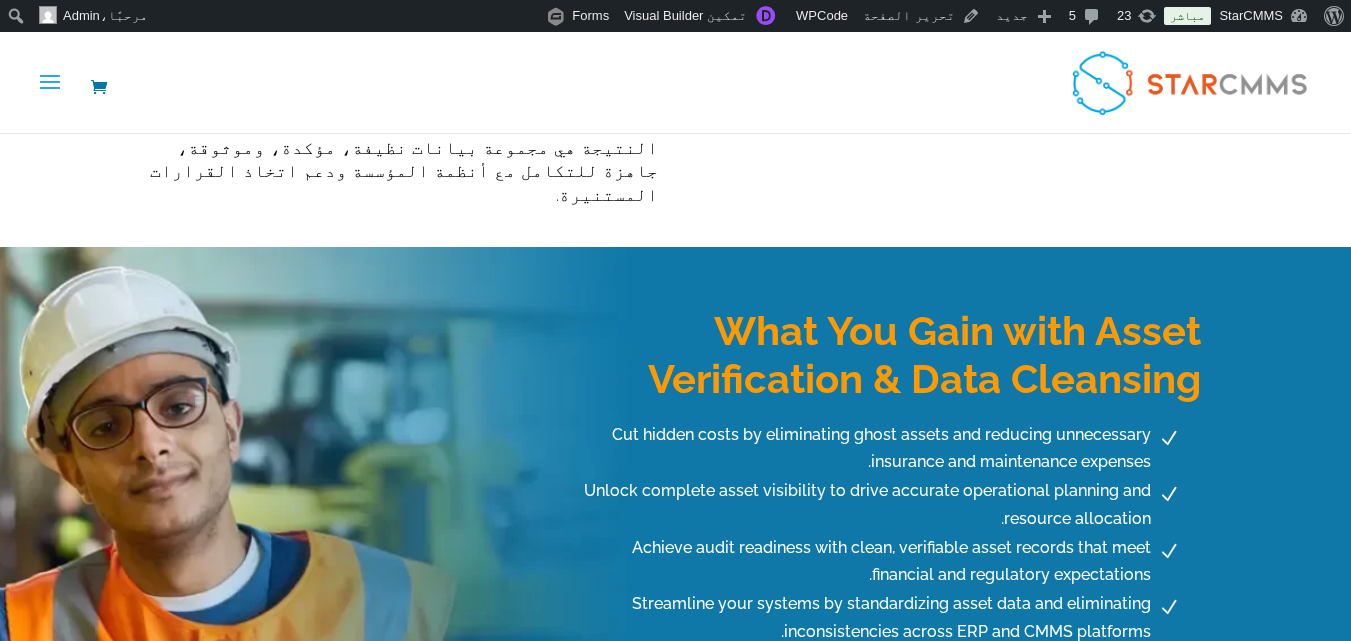 scroll, scrollTop: 2118, scrollLeft: 0, axis: vertical 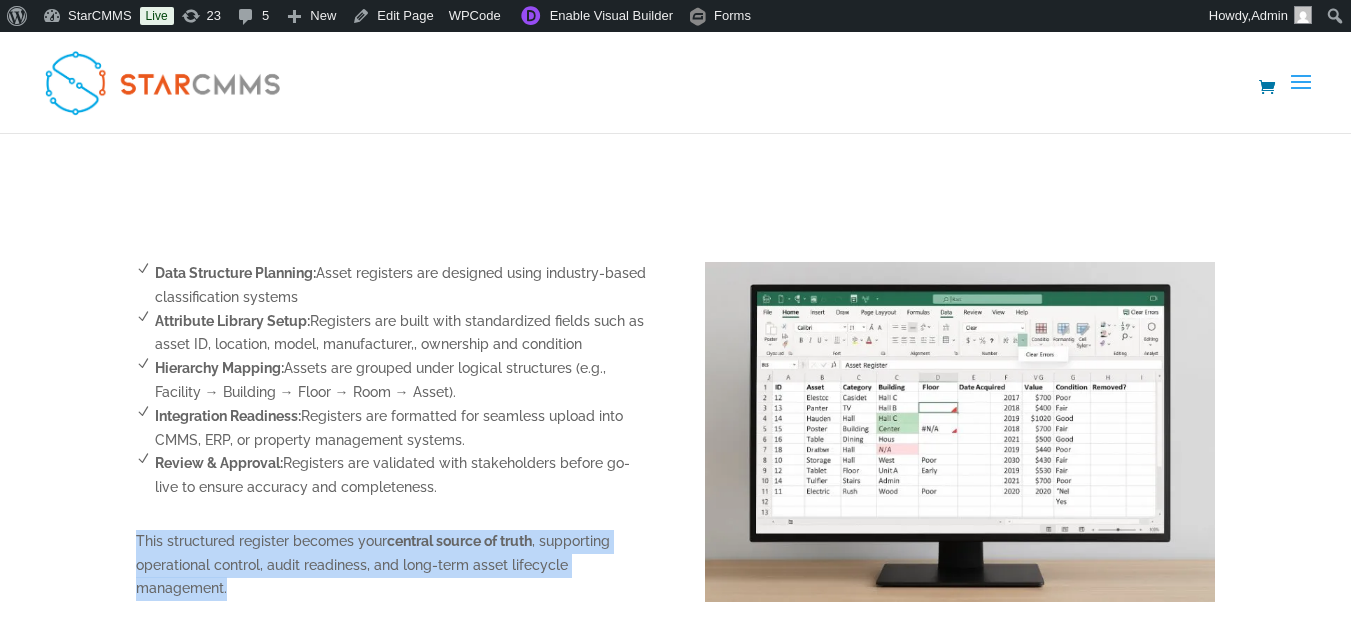 drag, startPoint x: 377, startPoint y: 288, endPoint x: 135, endPoint y: 236, distance: 247.52374 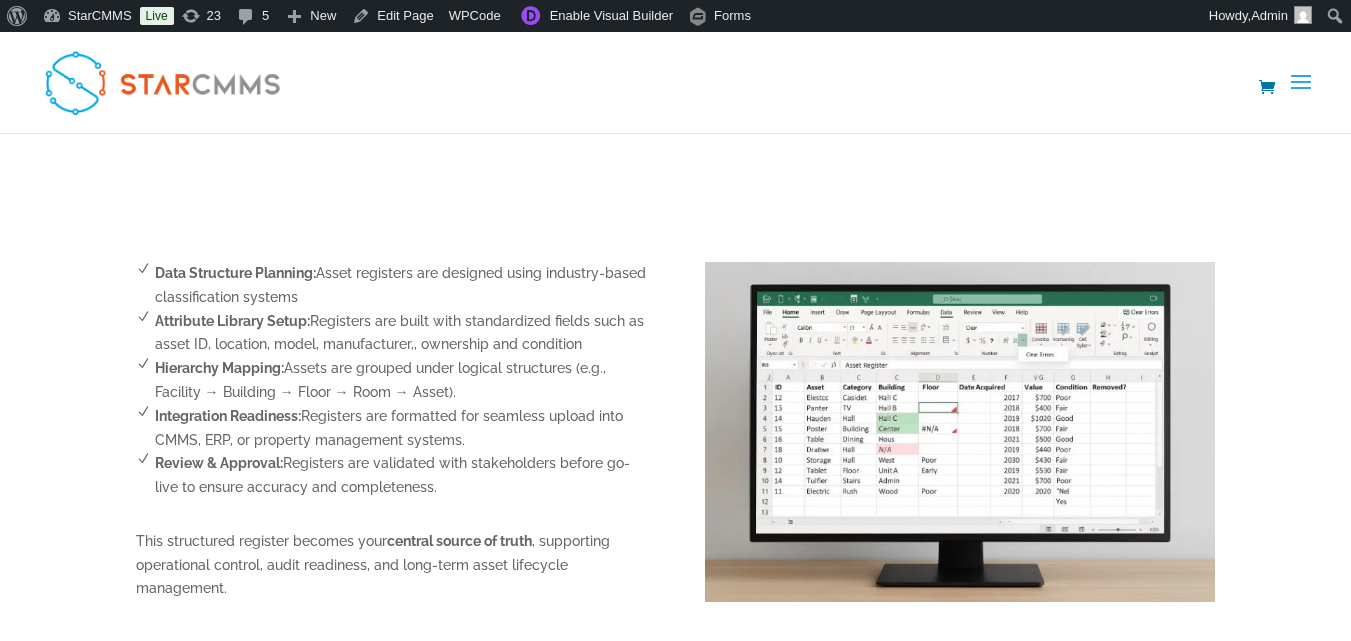 click on "Asset Register Development
We build  structured, standardized, and auditable asset registers  from scratch or enhance existing ones. This includes comprehensive asset attributes, classifications, and hierarchies, aligning with industry best principles and local regulatory standards across KSA and UAE.
From Chaos to Structure — Build a System That Lasts
What We Deliver:
N
N" at bounding box center [675, 109] 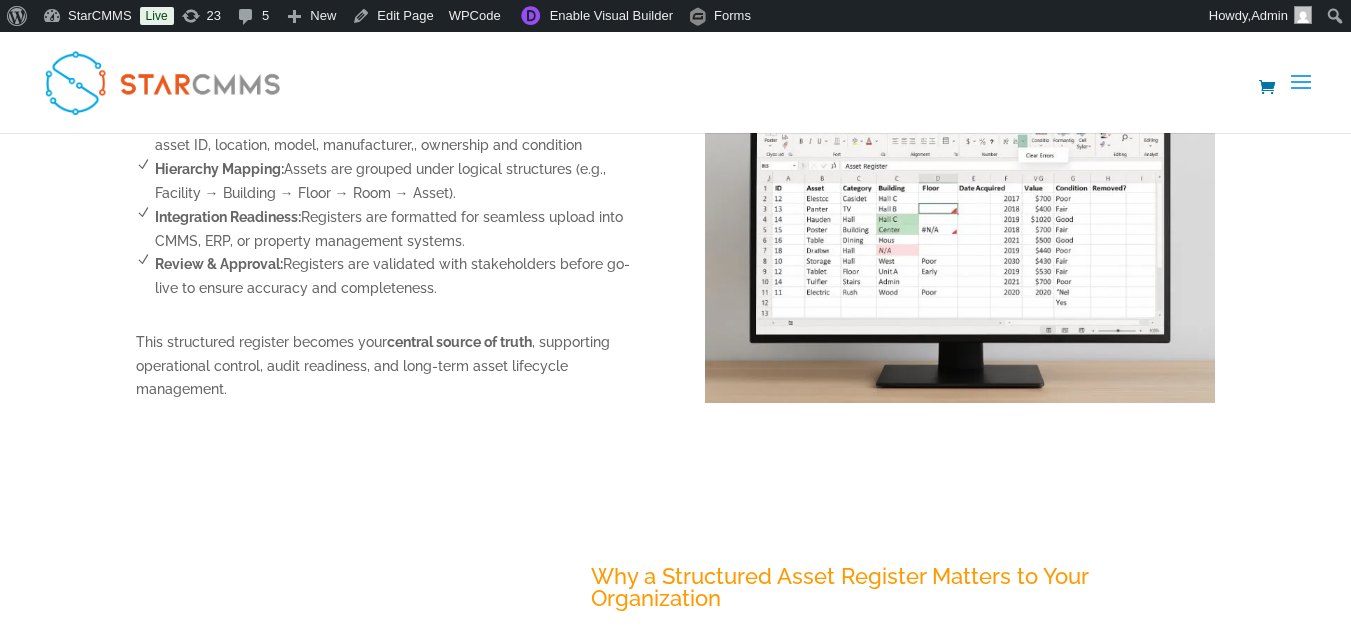scroll, scrollTop: 2100, scrollLeft: 0, axis: vertical 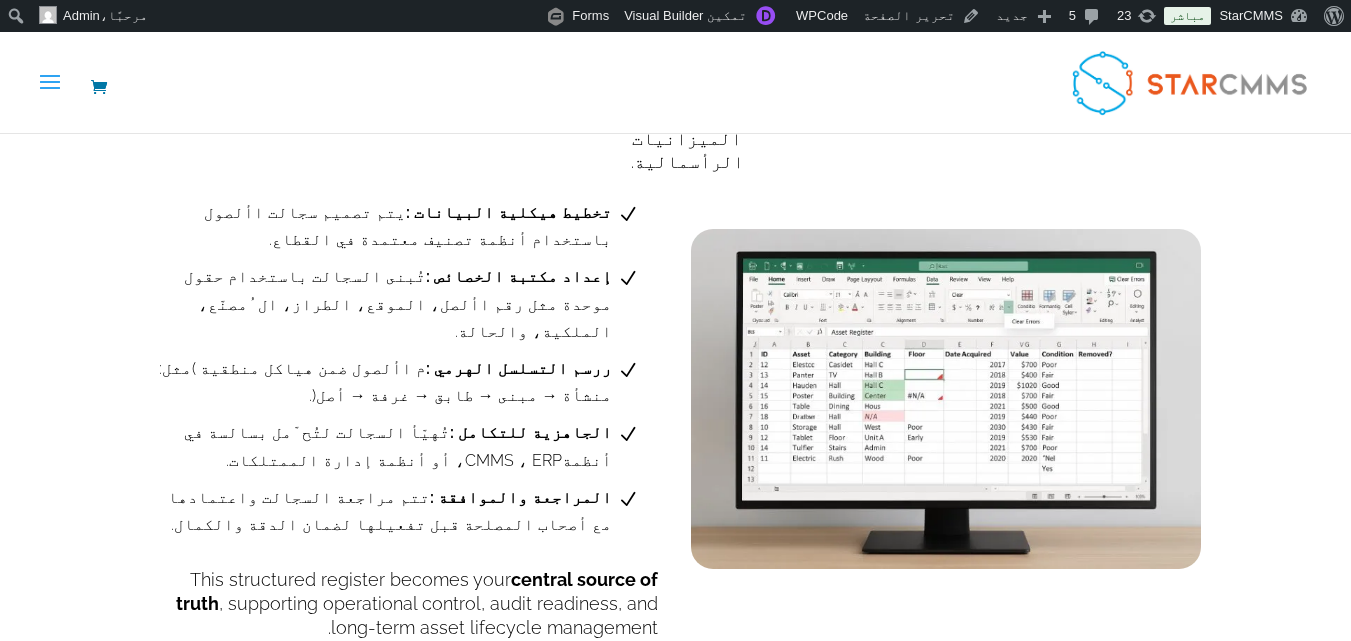 click on "N تخطيط هيكلية البيانات :  يتم تصميم سجالت األصول باستخدام أنظمة تصنيف معتمدة في القطاع.
N إعداد مكتبة الخصائص :   تُبنى السجالت باستخدام حقول موحدة مثل رقم األصل، الموقع، الطراز، ال ُمصنّع، الملكية، والحالة.
N ررسم التسلسل الهرمي :   م األصول ضمن هياكل منطقية )مثل: منشأة → مبنى → طابق → غرفة → أصل(.
N الجاهزية للتكامل :  تُهيّأ السجالت لتُح ّمل بسالسة في أنظمةCMMS ، ERP، أو أنظمة إدارة الممتلكات.
N المراجعة والموافقة :" at bounding box center [675, 404] 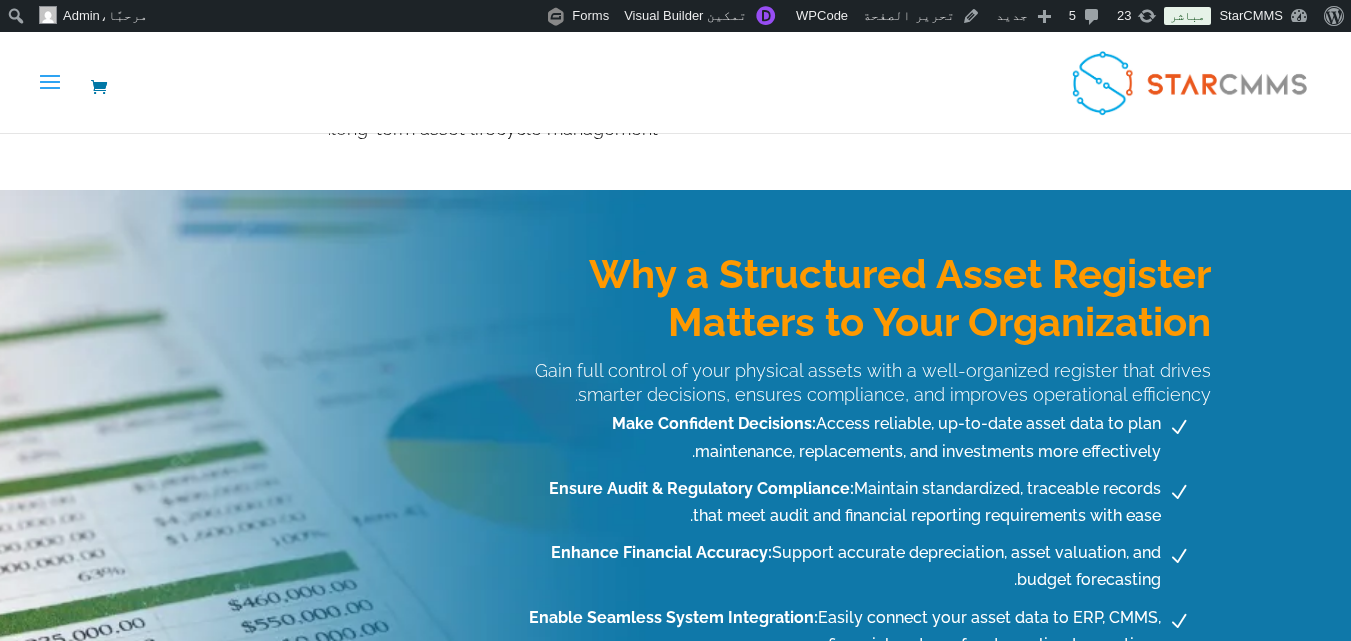 scroll, scrollTop: 2038, scrollLeft: 0, axis: vertical 